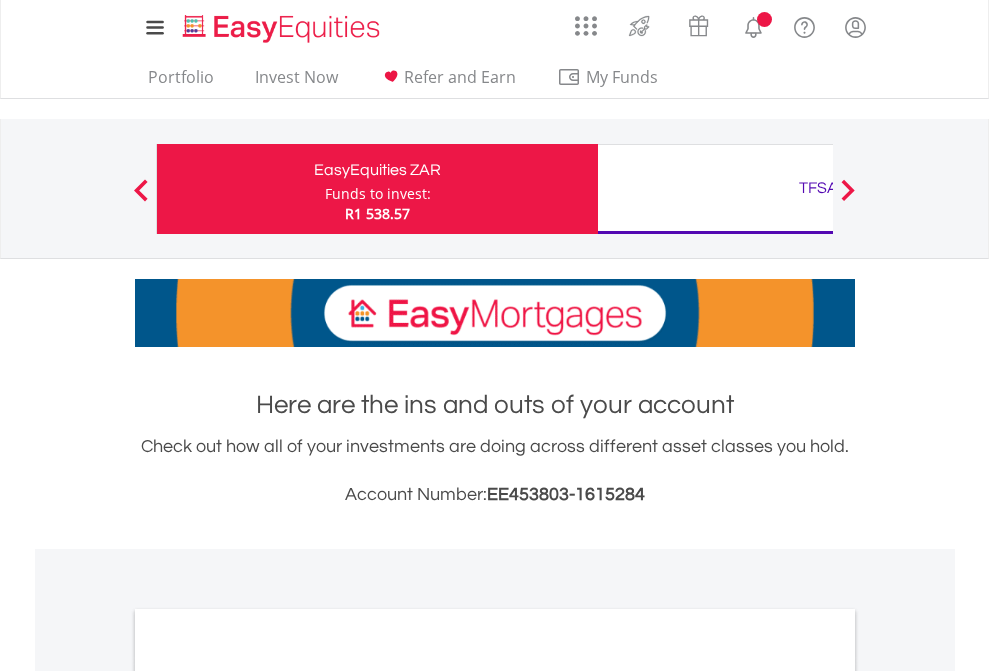 scroll, scrollTop: 0, scrollLeft: 0, axis: both 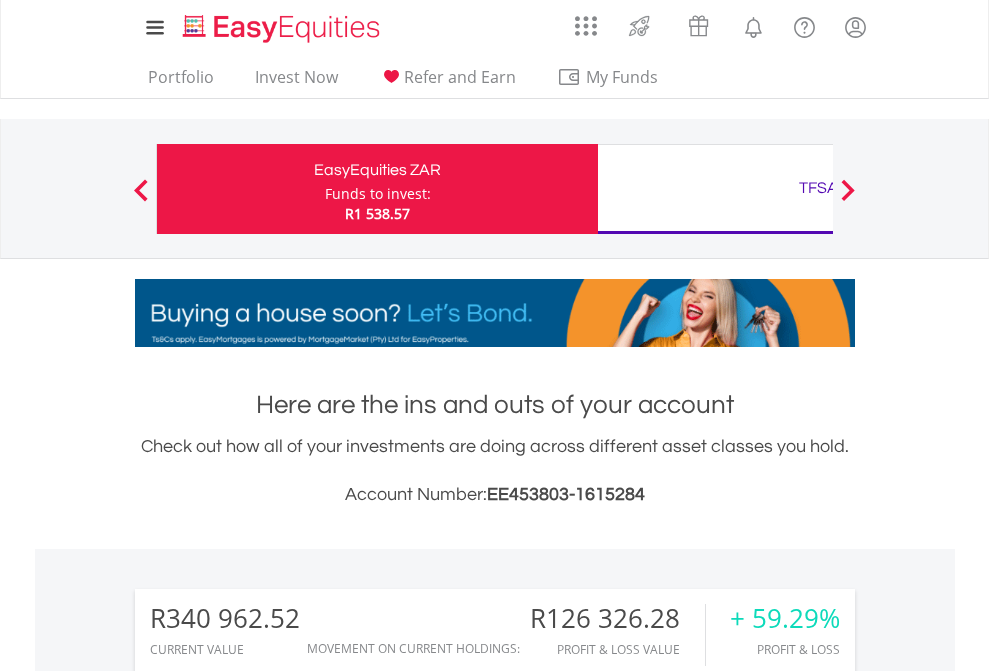 click on "Funds to invest:" at bounding box center (378, 194) 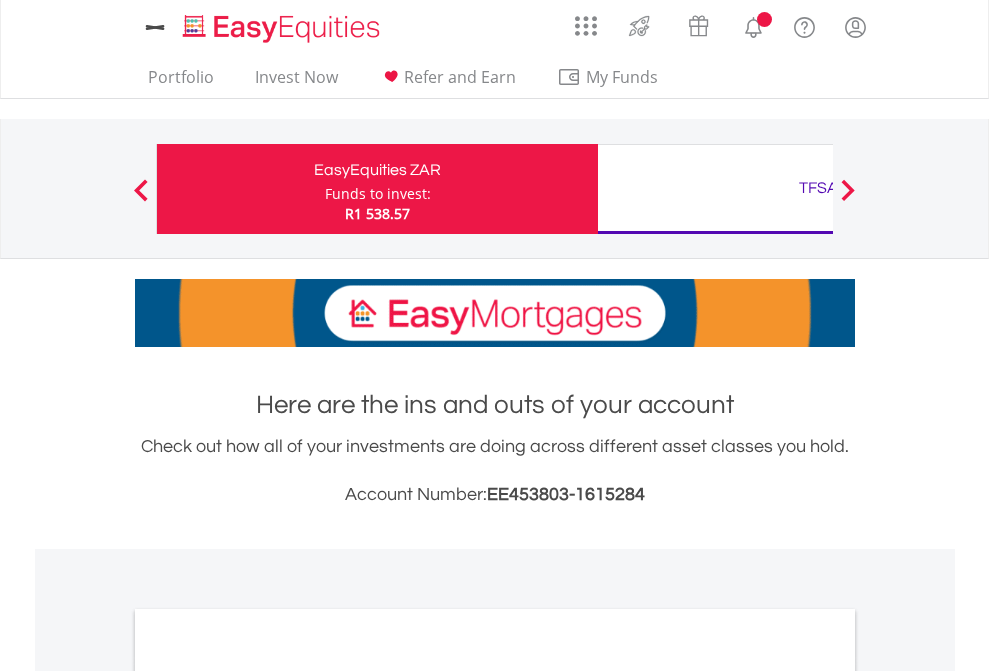 scroll, scrollTop: 0, scrollLeft: 0, axis: both 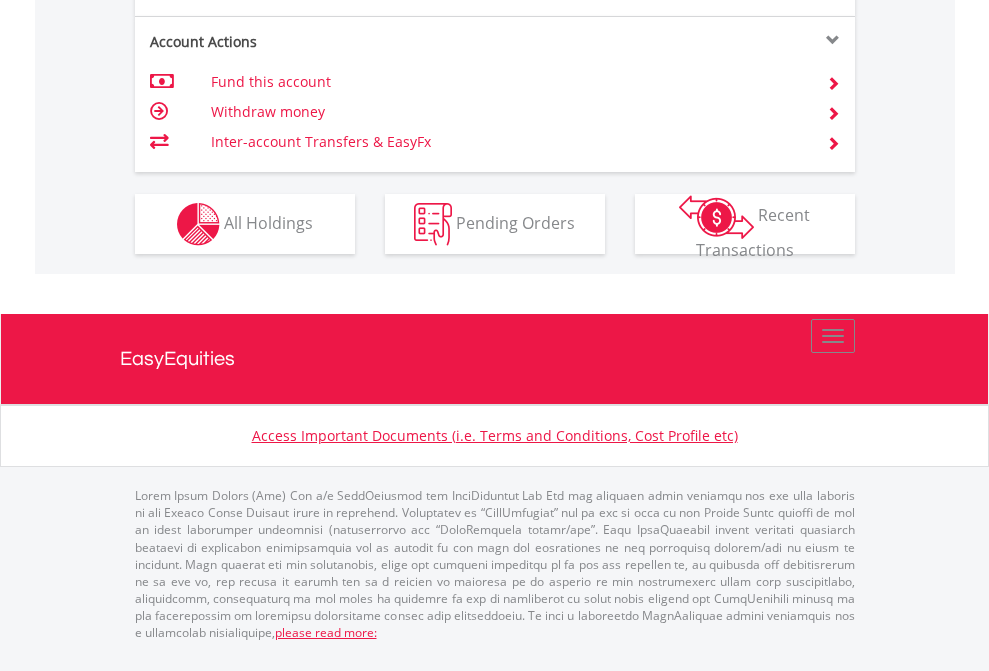 click on "Investment types" at bounding box center (706, -337) 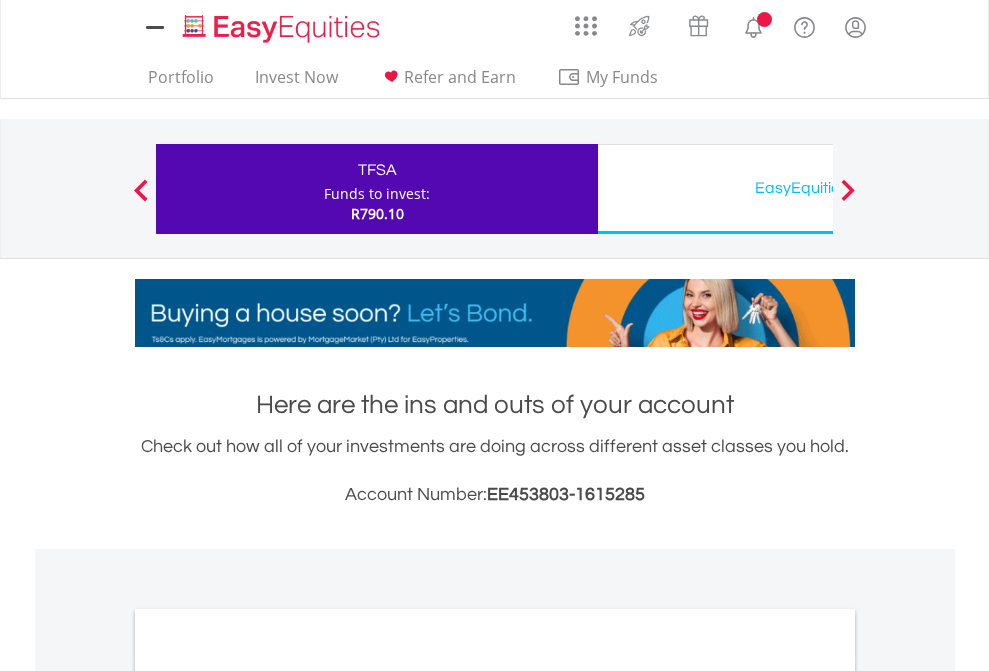 scroll, scrollTop: 0, scrollLeft: 0, axis: both 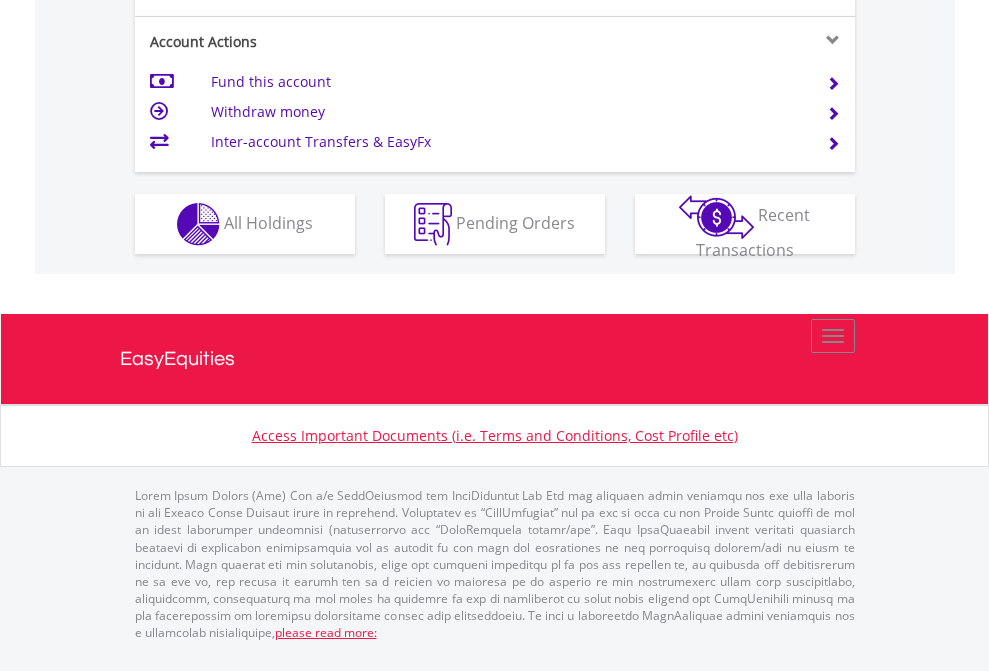 click on "Investment types" at bounding box center [706, -337] 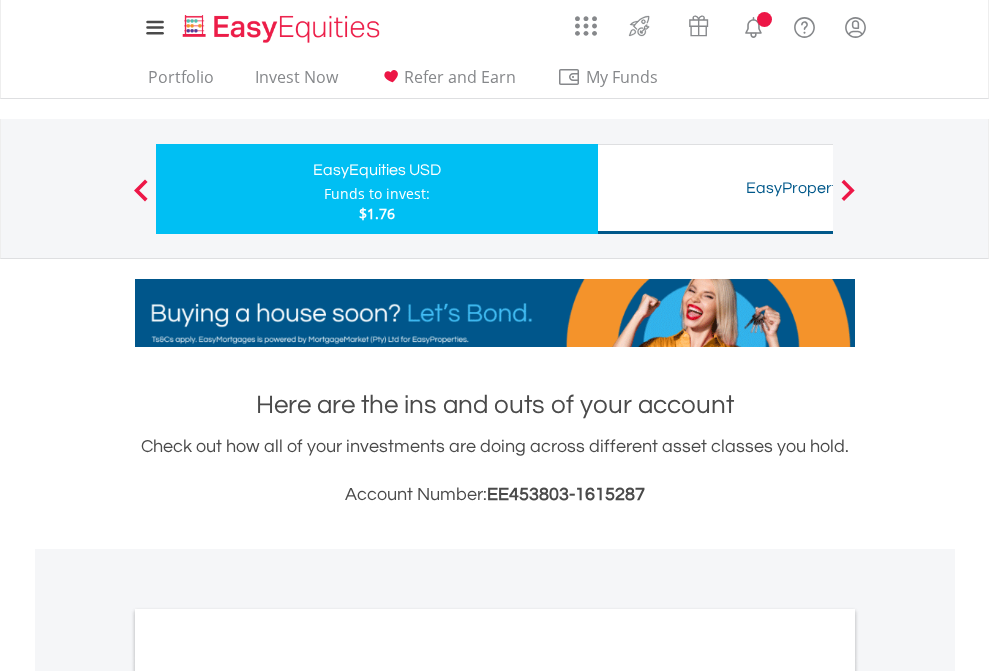 scroll, scrollTop: 0, scrollLeft: 0, axis: both 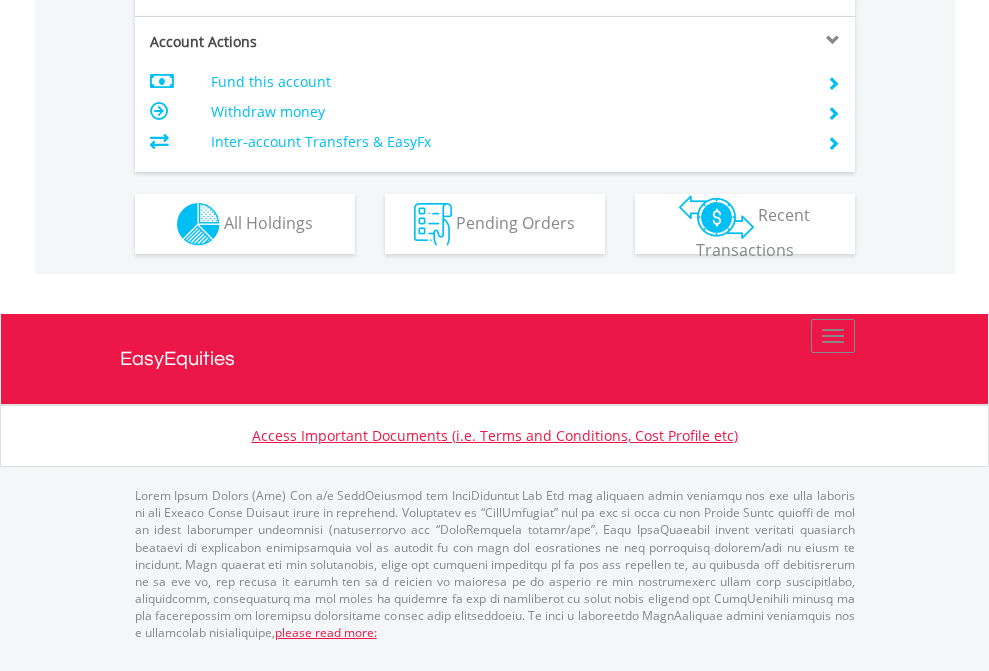 click on "Investment types" at bounding box center [706, -337] 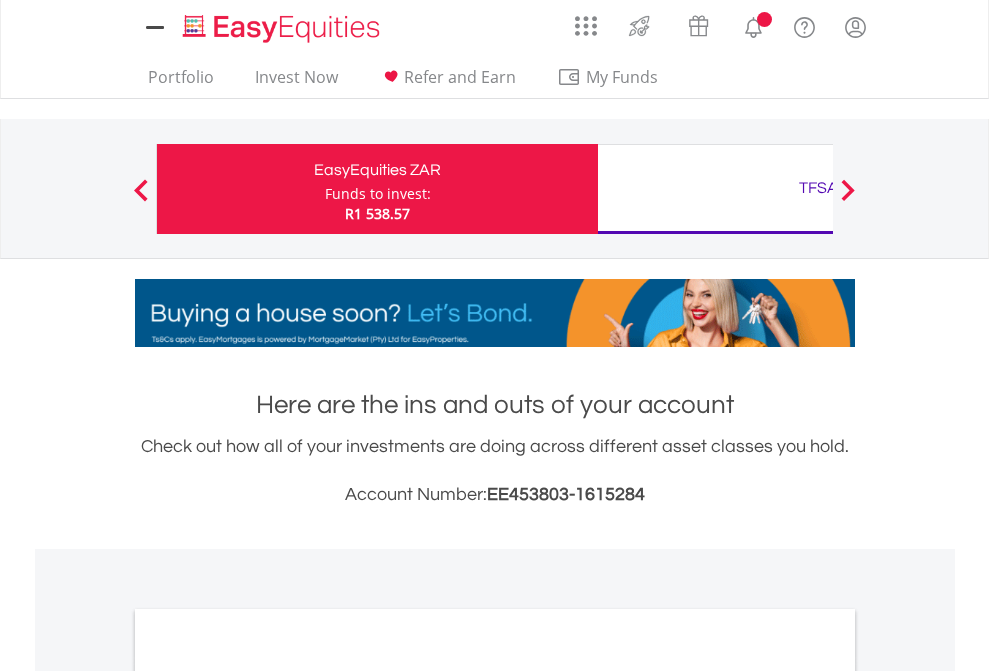 click on "All Holdings" at bounding box center (268, 1096) 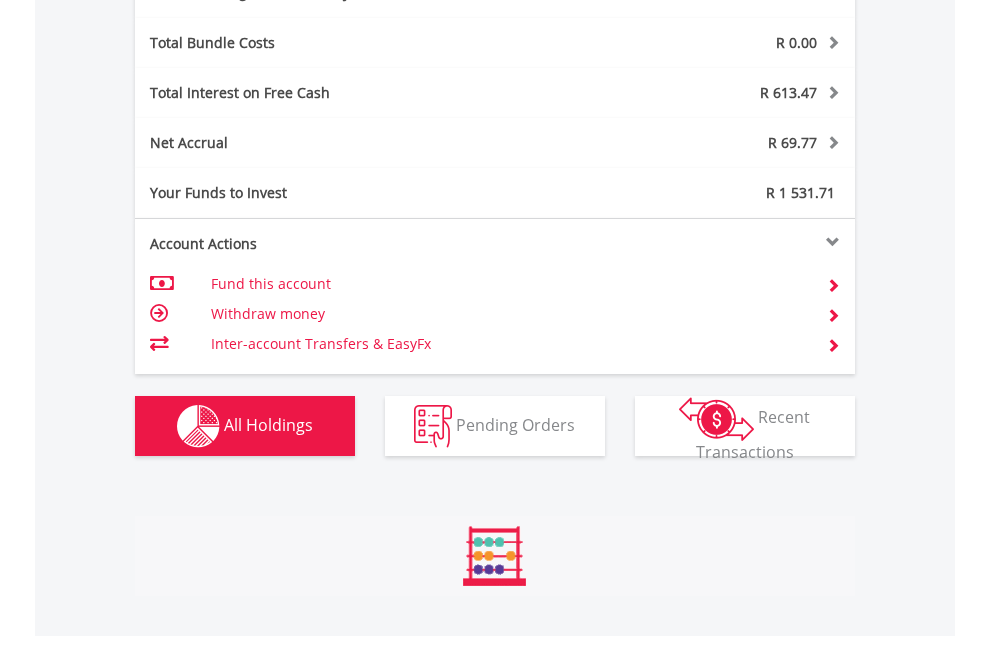 scroll, scrollTop: 999808, scrollLeft: 999687, axis: both 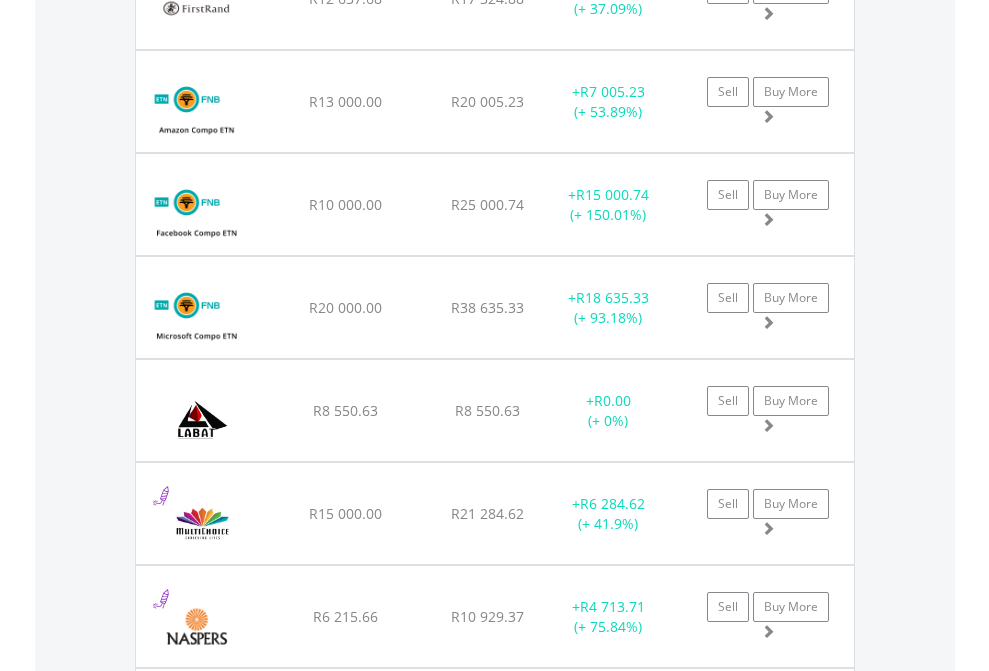 click on "TFSA" at bounding box center [818, -2196] 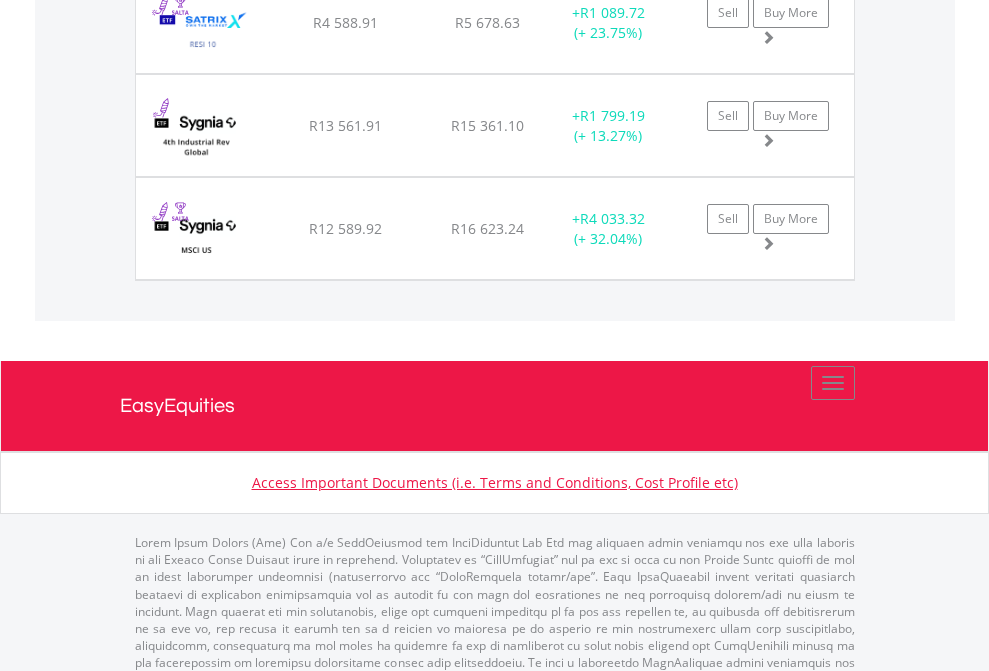 click on "EasyEquities USD" at bounding box center [818, -1745] 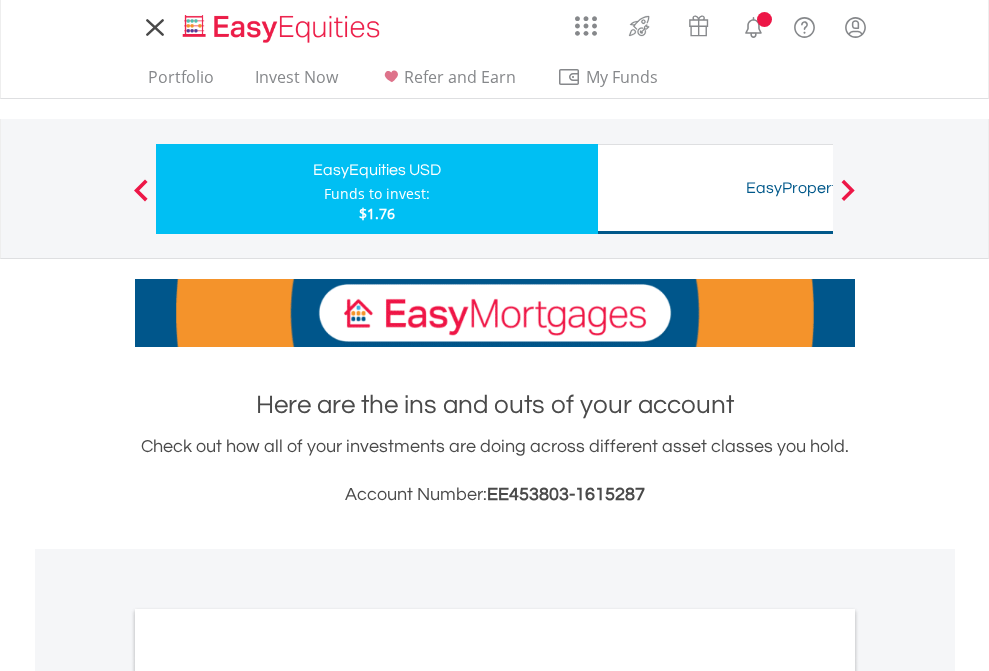 scroll, scrollTop: 0, scrollLeft: 0, axis: both 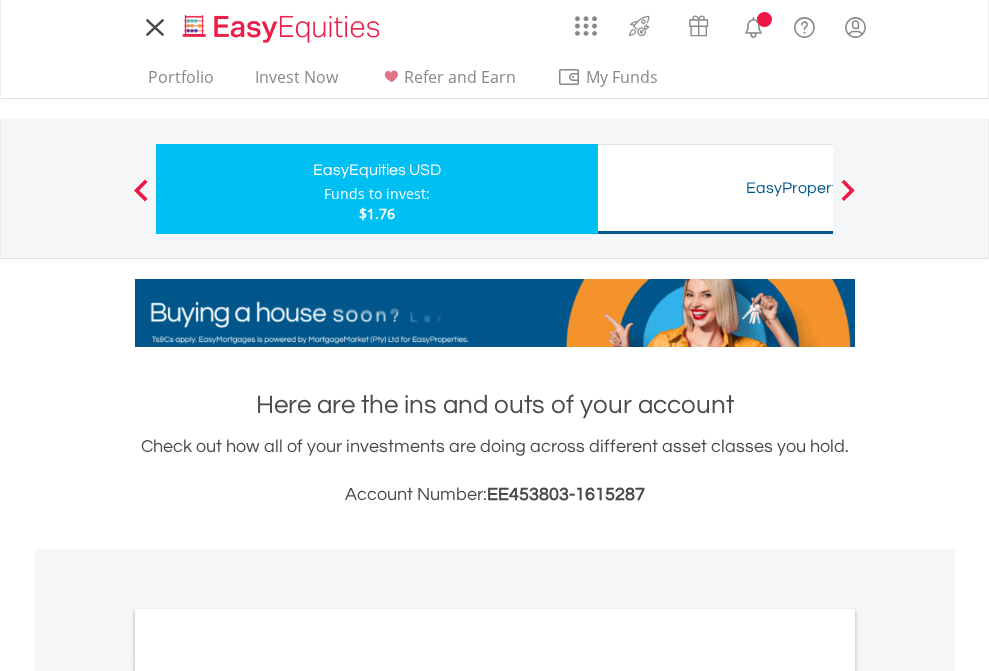 click on "All Holdings" at bounding box center [268, 1096] 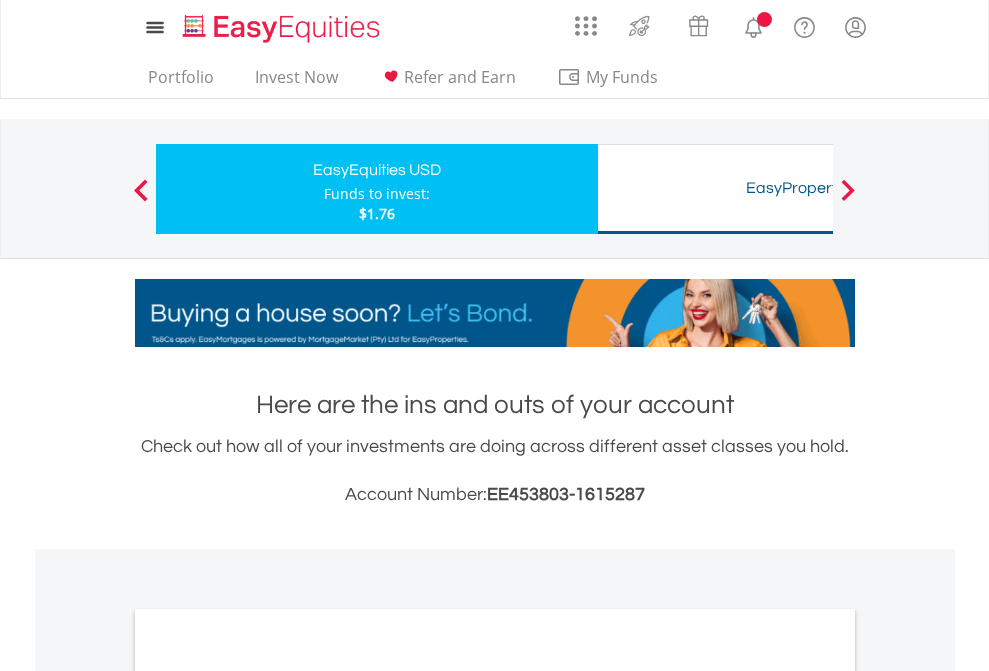 scroll, scrollTop: 1202, scrollLeft: 0, axis: vertical 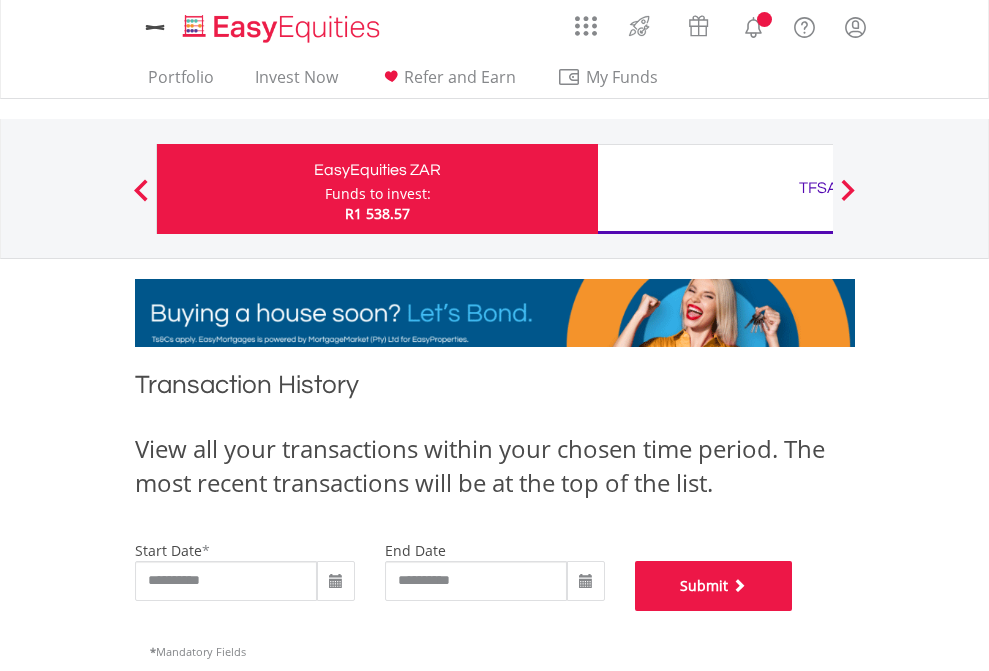 click on "Submit" at bounding box center [714, 586] 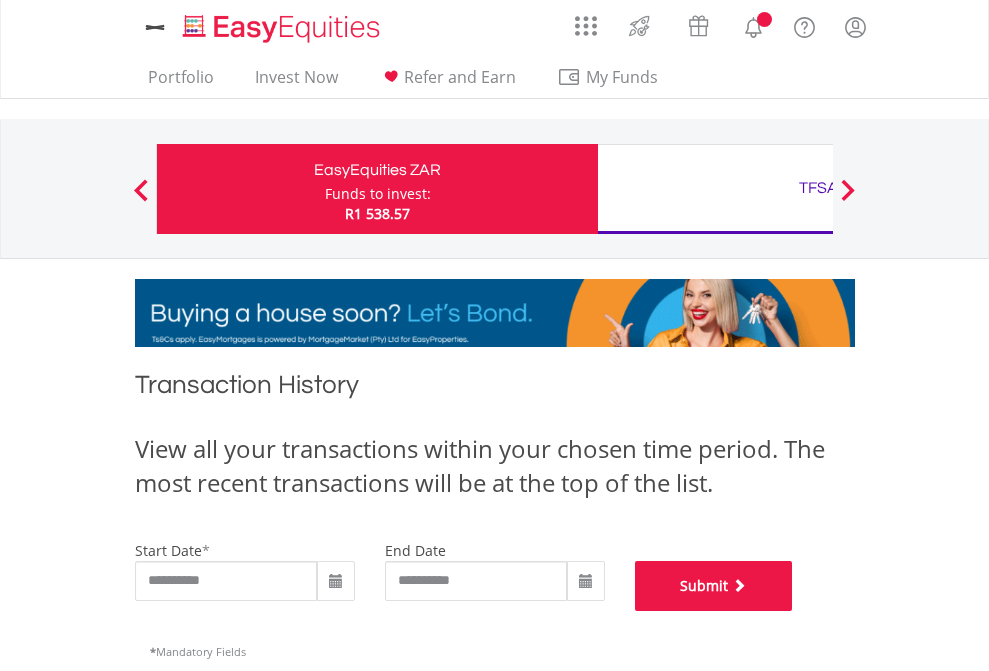 scroll, scrollTop: 811, scrollLeft: 0, axis: vertical 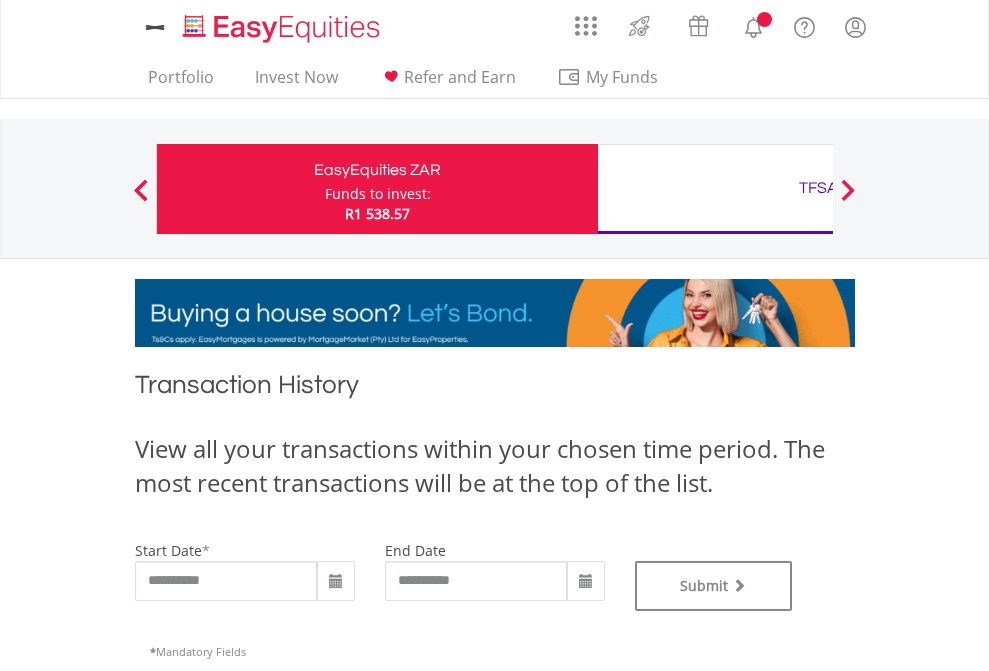 click on "TFSA" at bounding box center (818, 188) 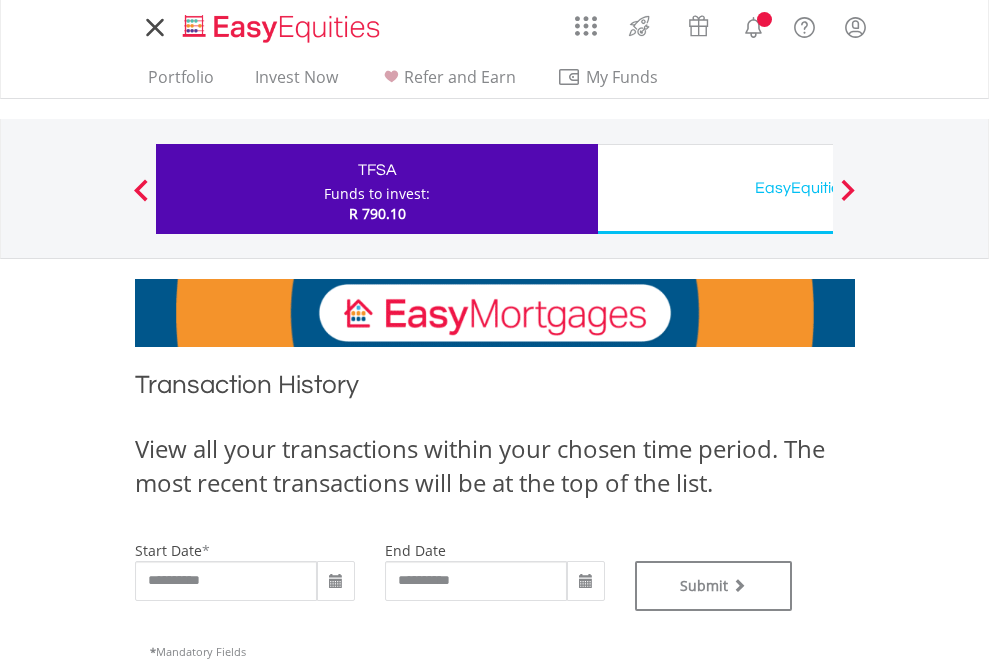 scroll, scrollTop: 0, scrollLeft: 0, axis: both 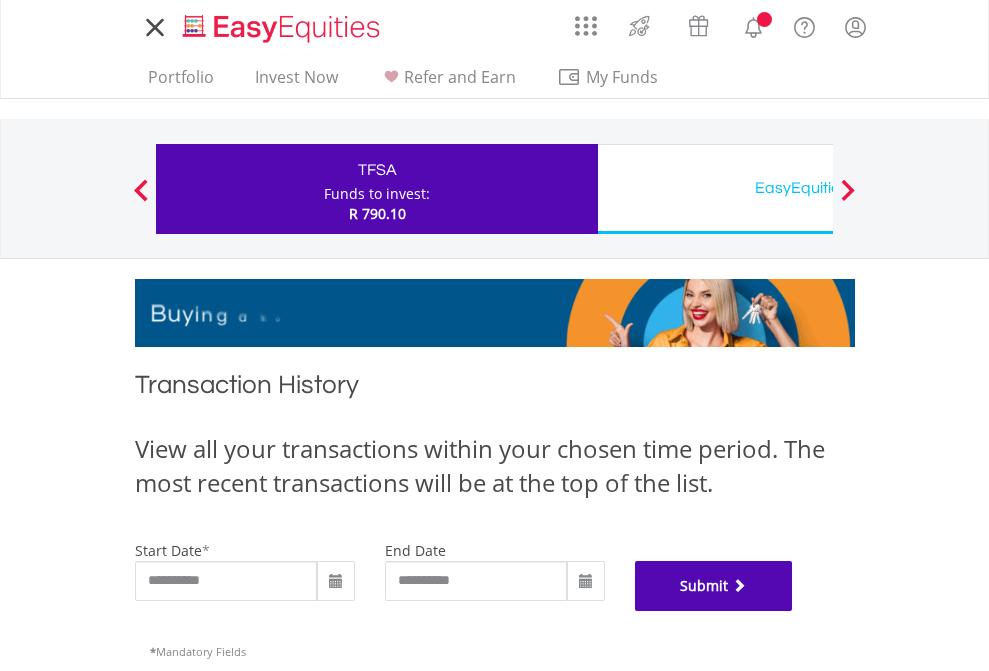 click on "Submit" at bounding box center (714, 586) 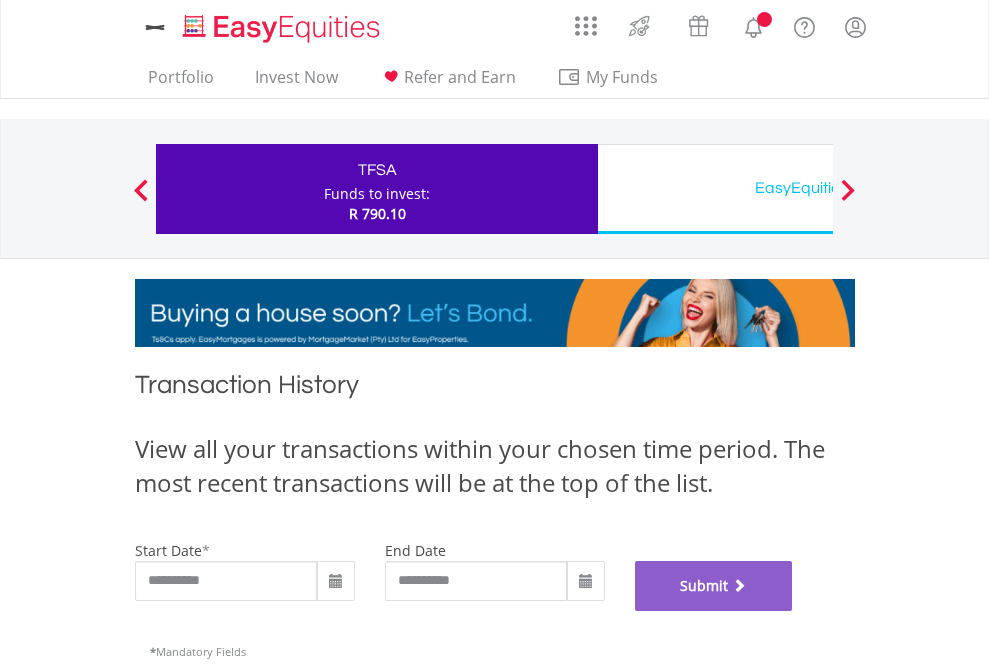 scroll, scrollTop: 811, scrollLeft: 0, axis: vertical 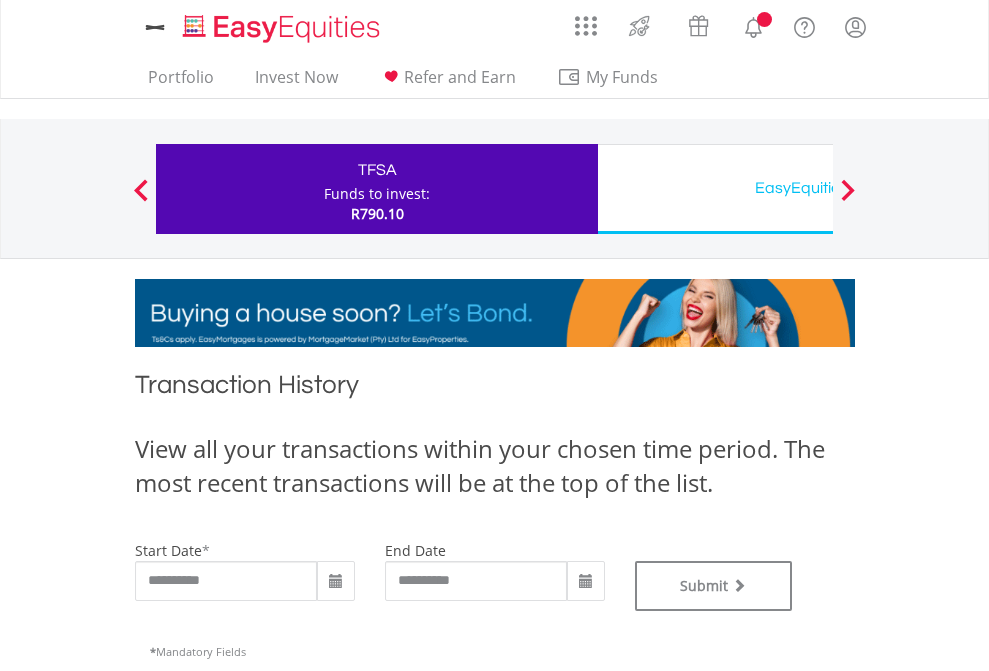 click on "EasyEquities USD" at bounding box center [818, 188] 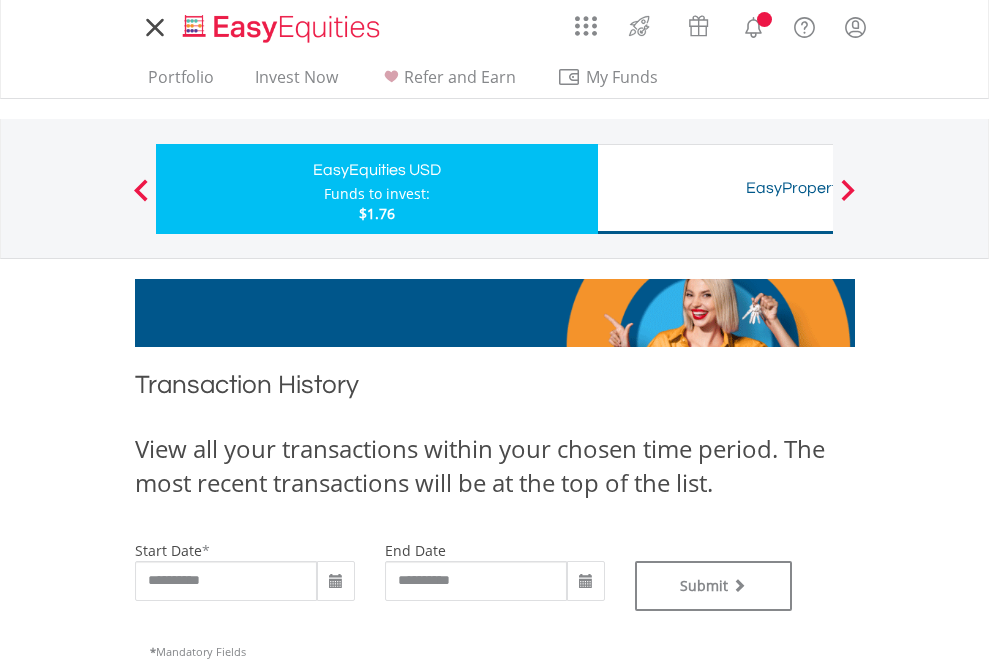 scroll, scrollTop: 0, scrollLeft: 0, axis: both 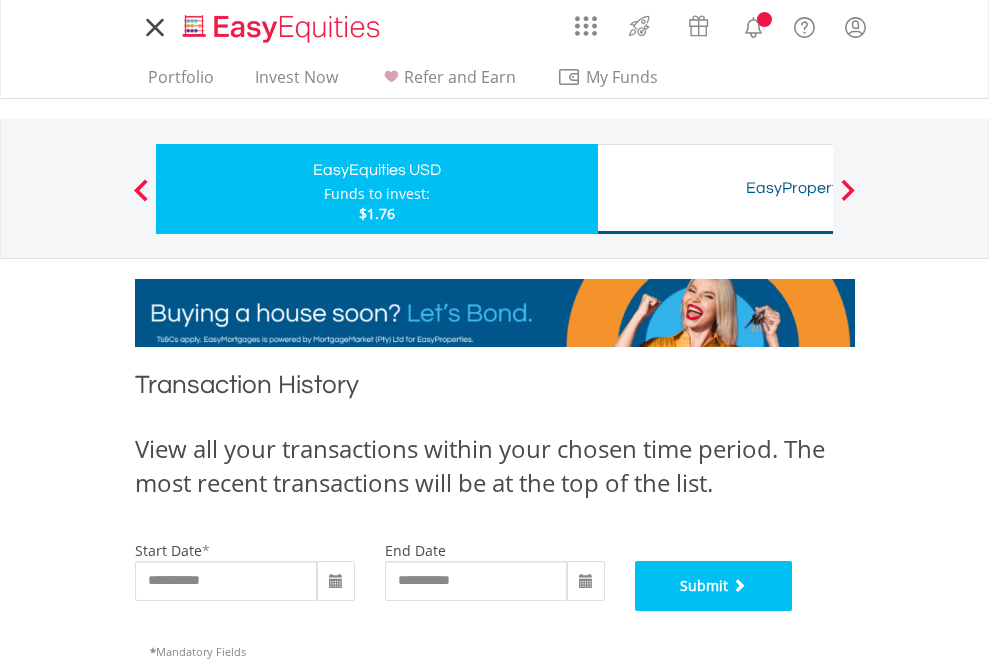 click on "Submit" at bounding box center (714, 586) 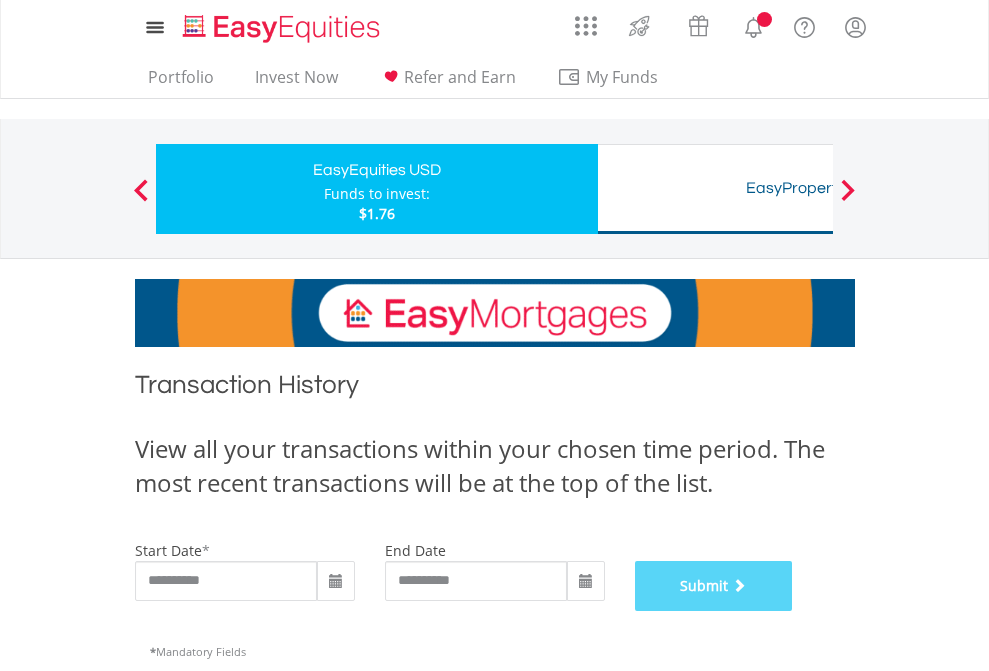 scroll, scrollTop: 811, scrollLeft: 0, axis: vertical 